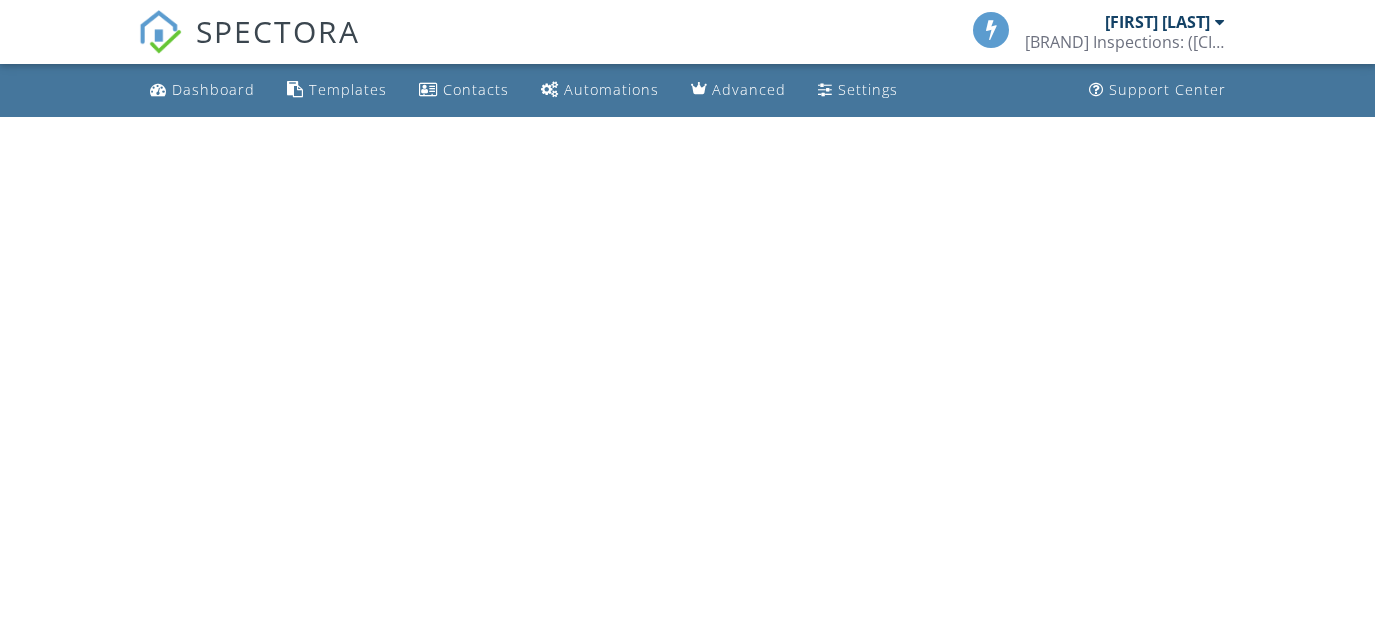 scroll, scrollTop: 0, scrollLeft: 0, axis: both 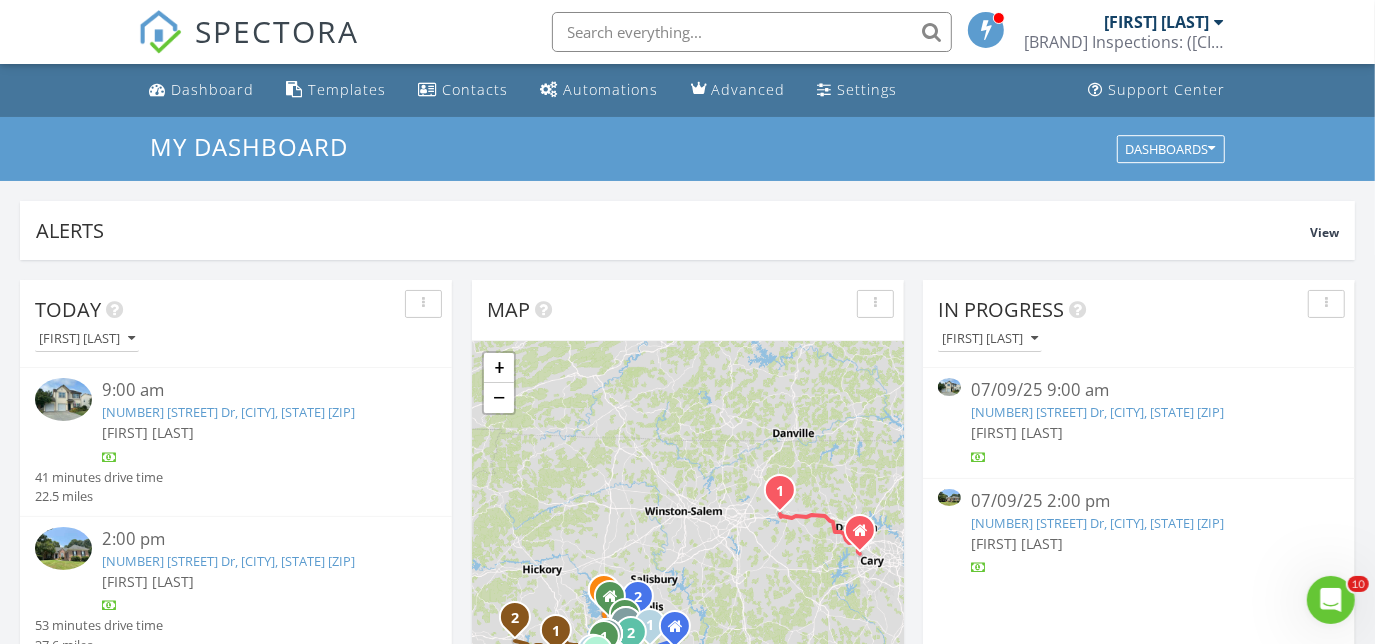 click at bounding box center [752, 32] 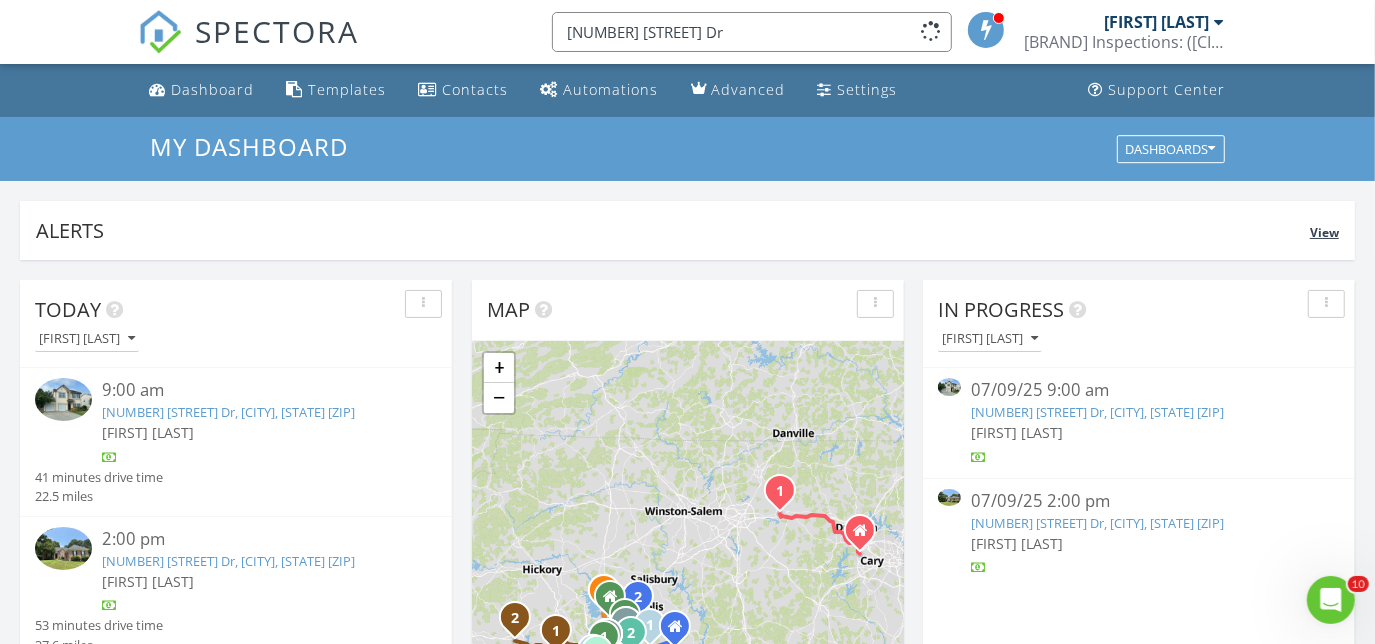type on "3208 Box Turtle Dr" 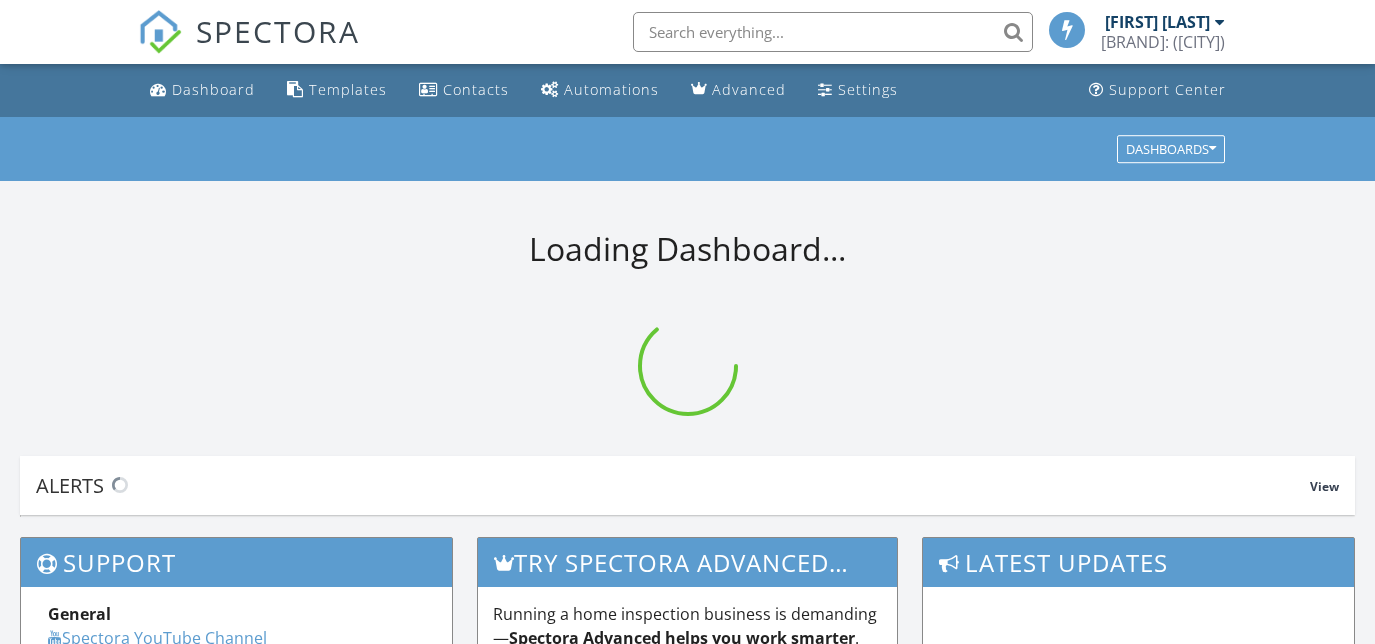 scroll, scrollTop: 0, scrollLeft: 0, axis: both 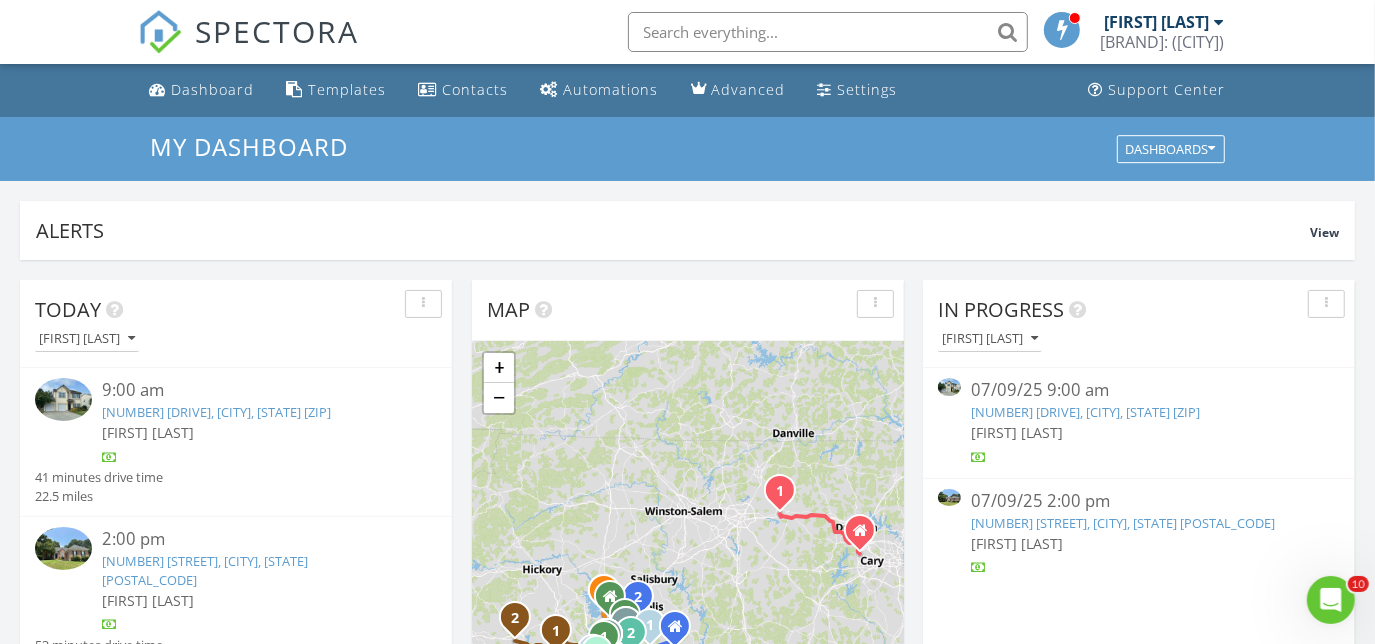 click at bounding box center [828, 32] 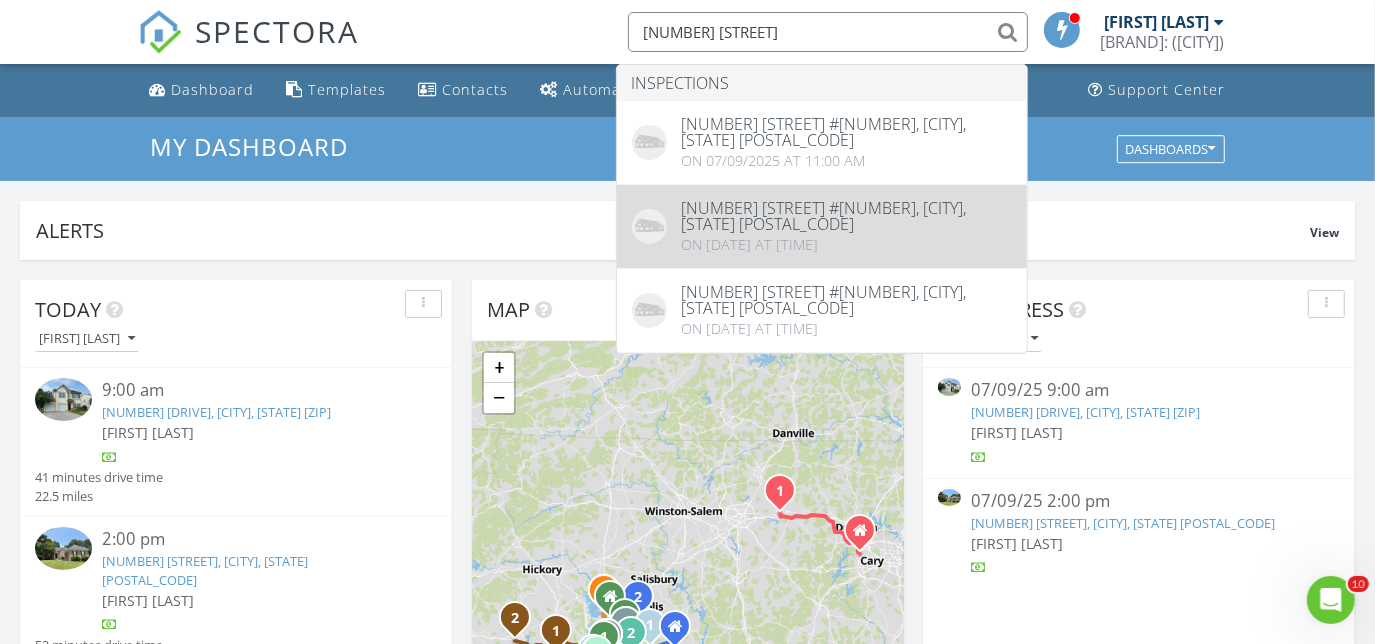 type on "[NUMBER] [STREET]" 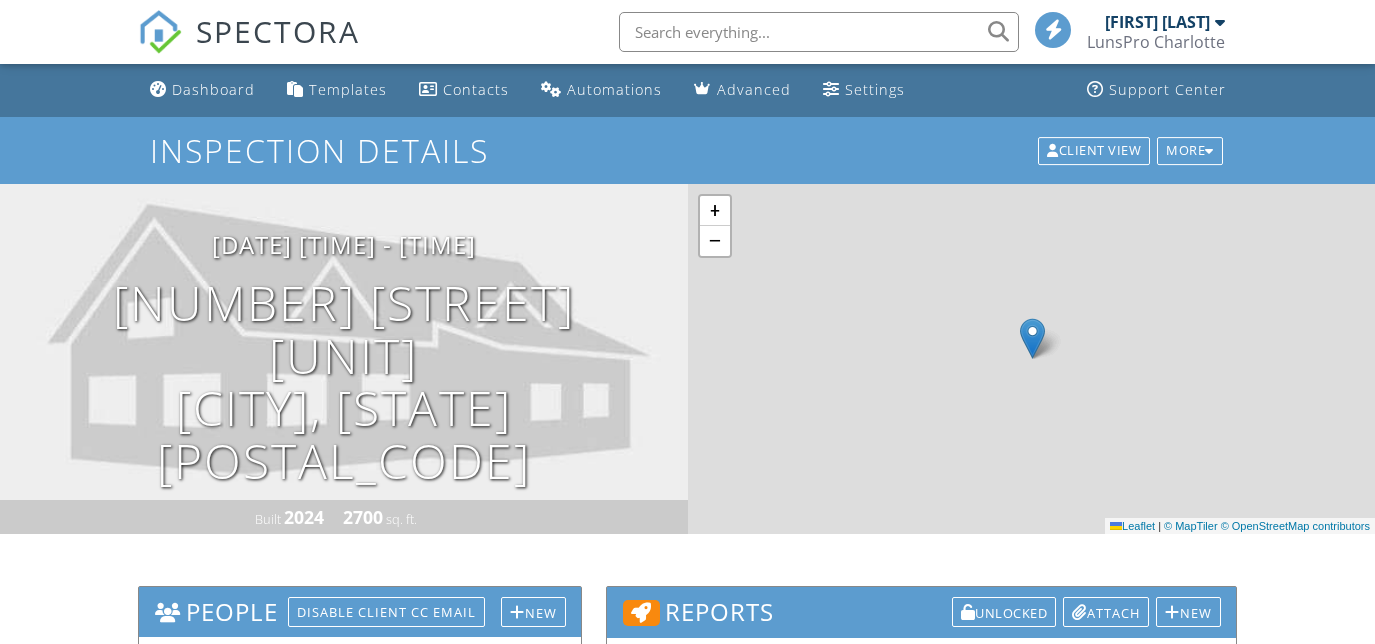 scroll, scrollTop: 363, scrollLeft: 0, axis: vertical 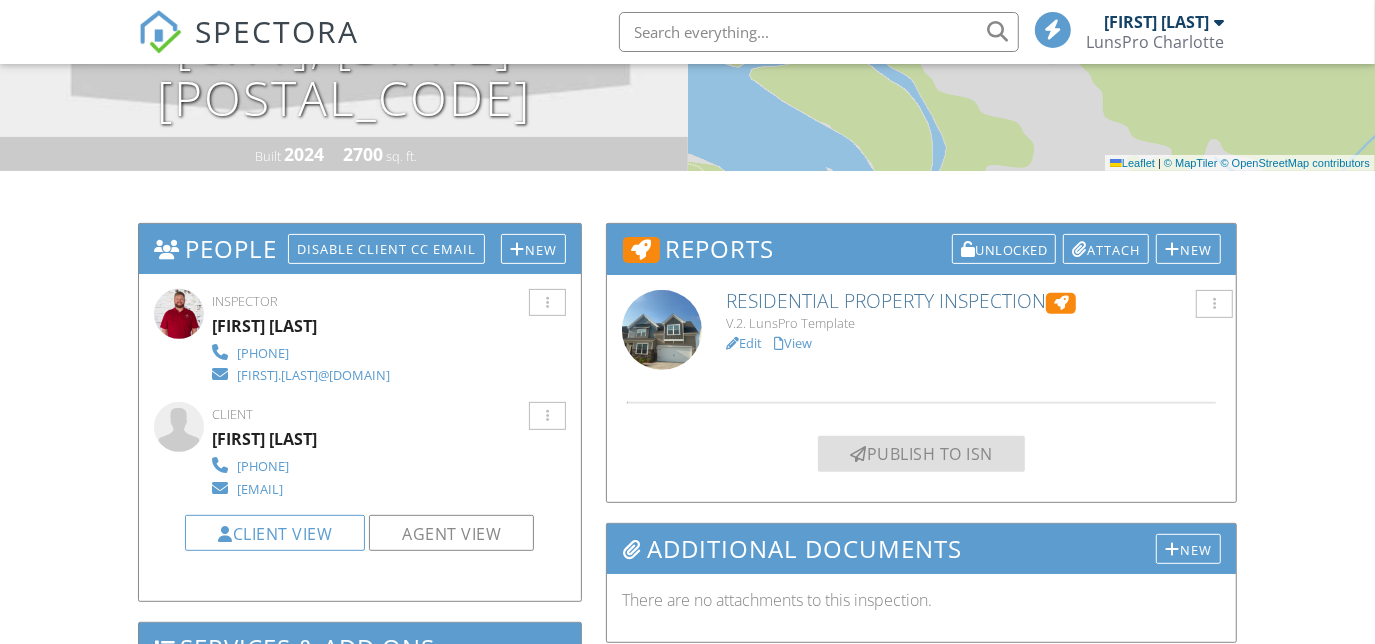 click on "View" at bounding box center (793, 343) 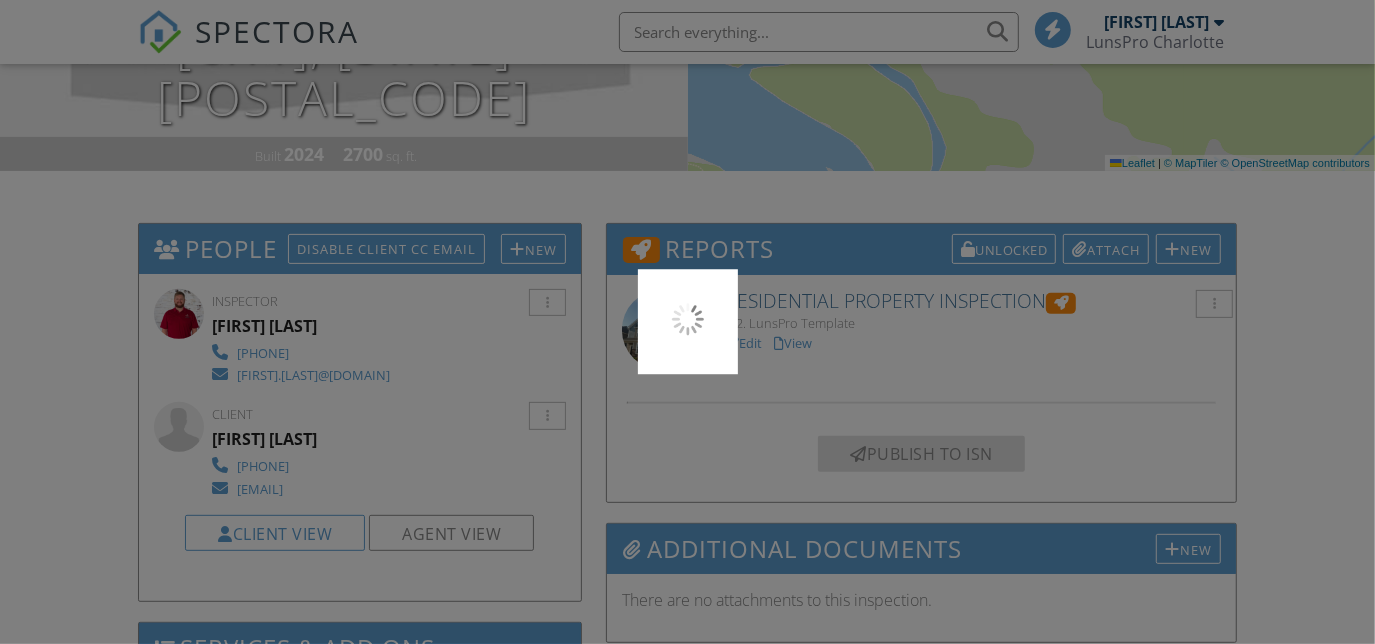scroll, scrollTop: 363, scrollLeft: 0, axis: vertical 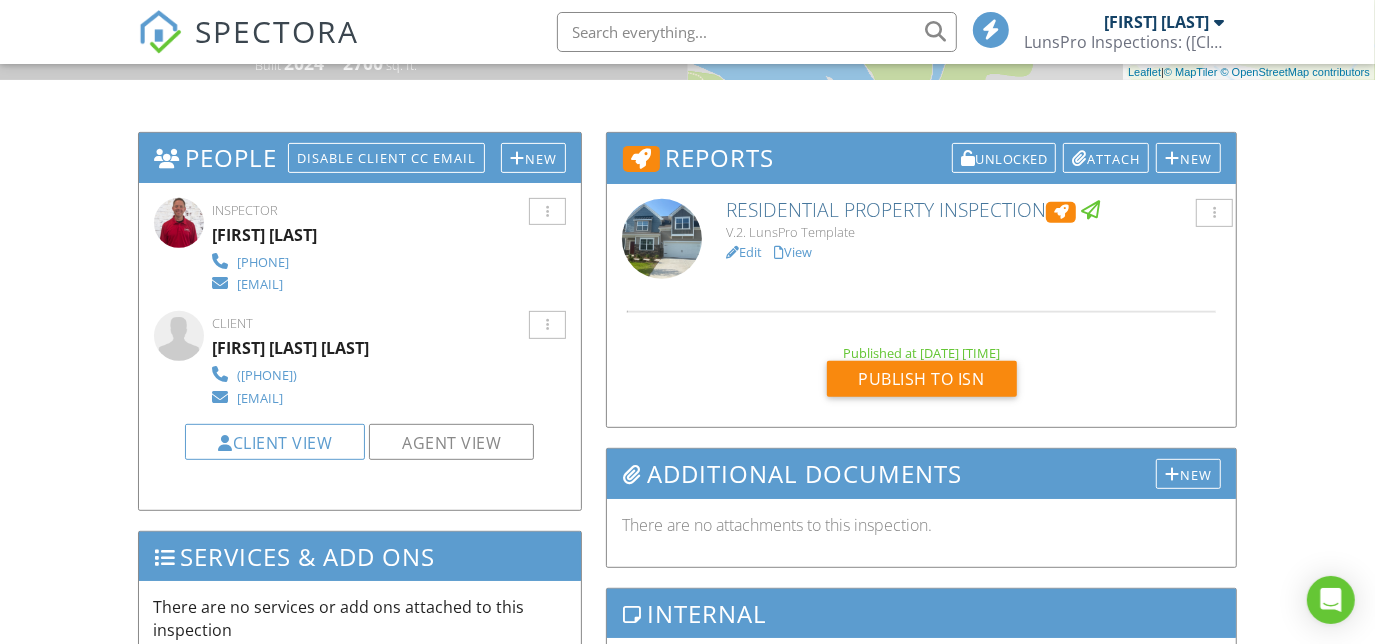 click on "View" at bounding box center [793, 252] 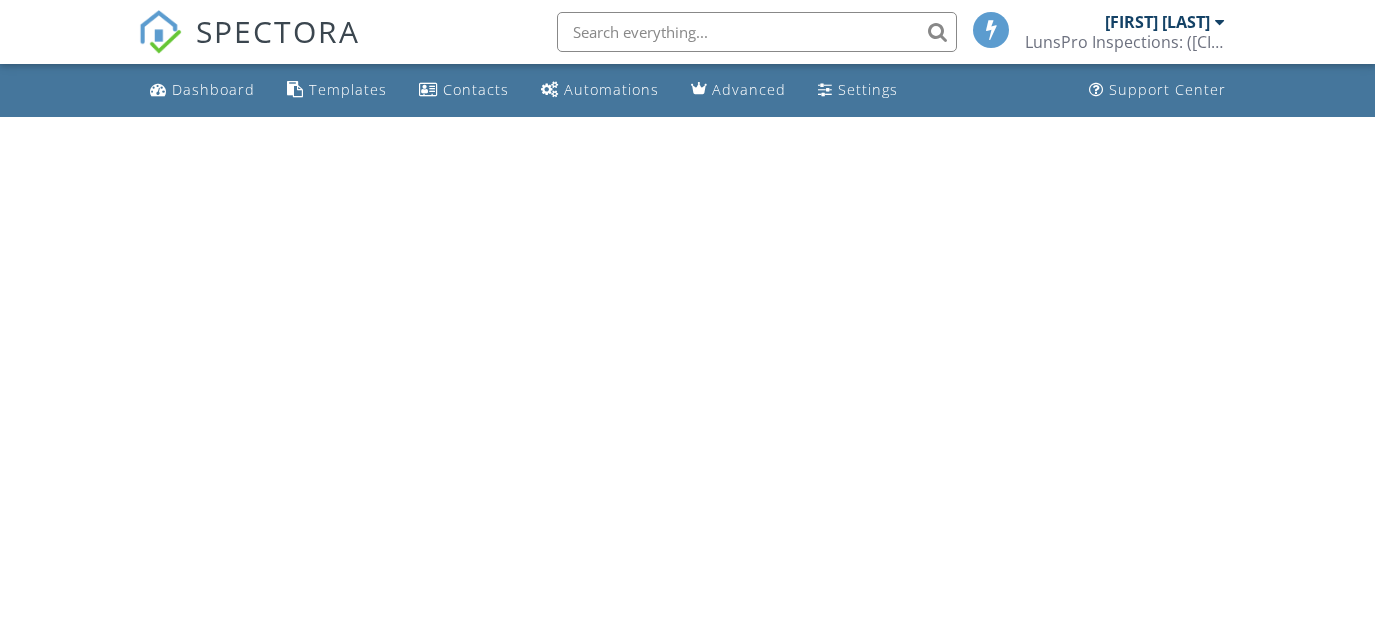 scroll, scrollTop: 0, scrollLeft: 0, axis: both 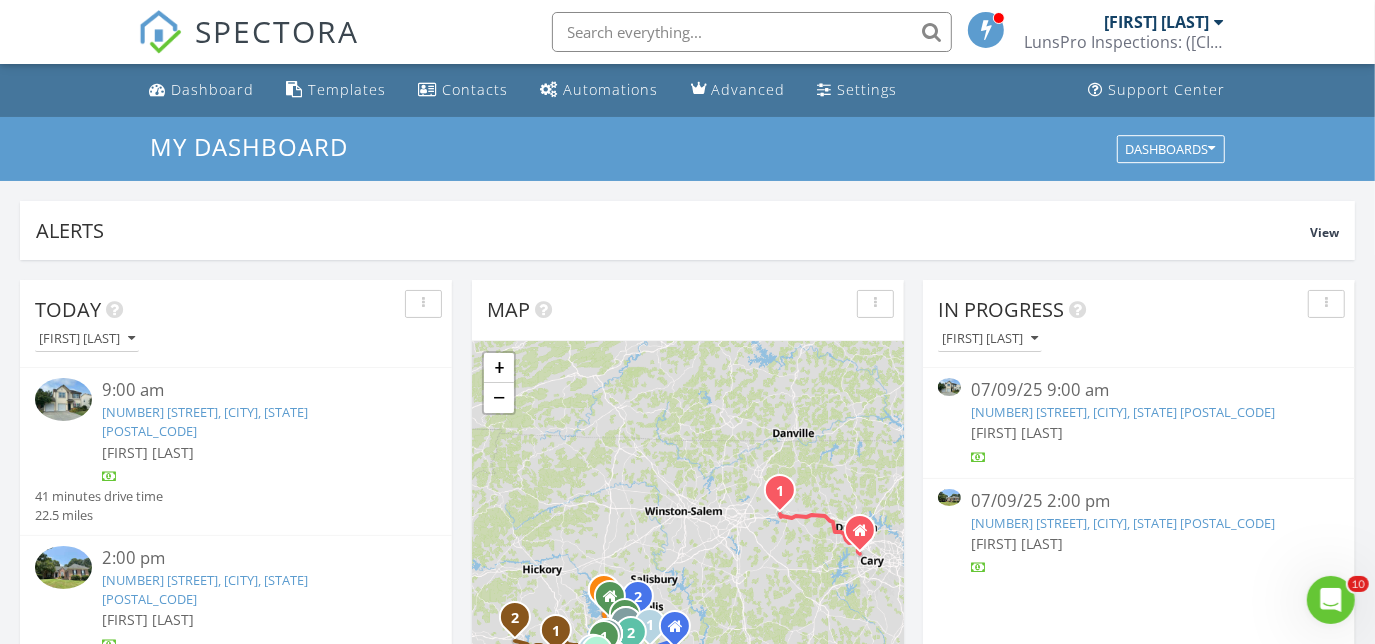 click at bounding box center (752, 32) 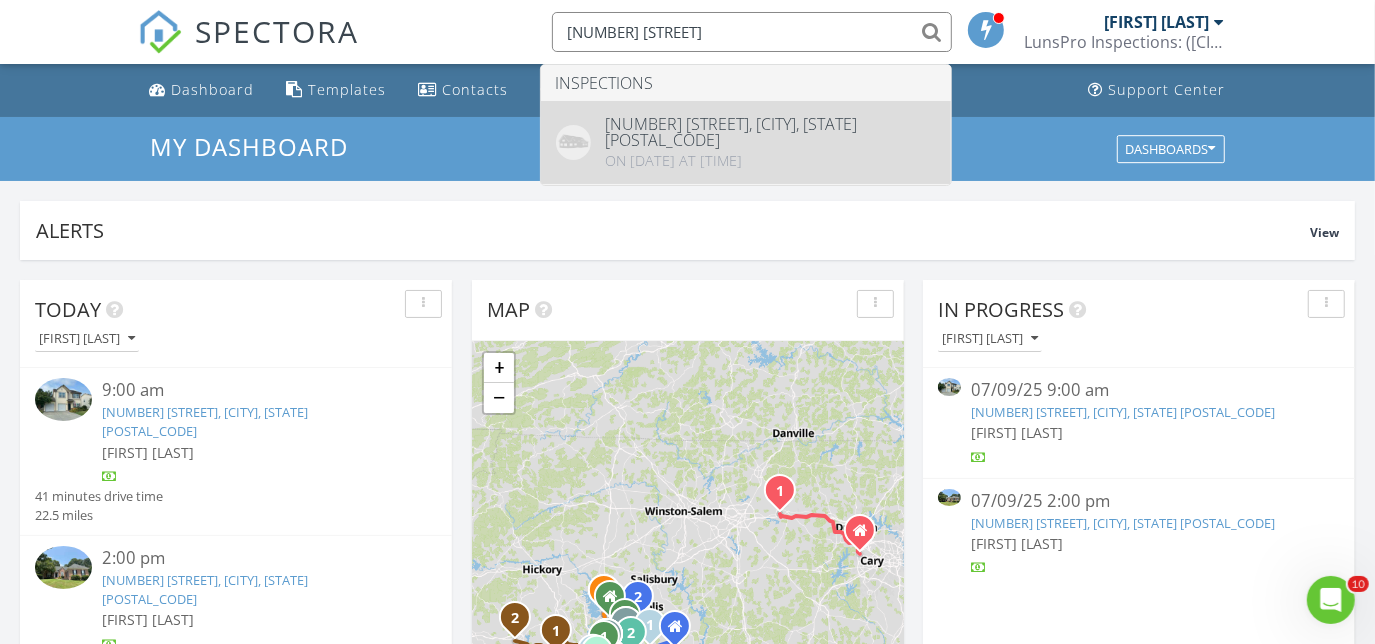 type on "727 Torrey Pines Ln" 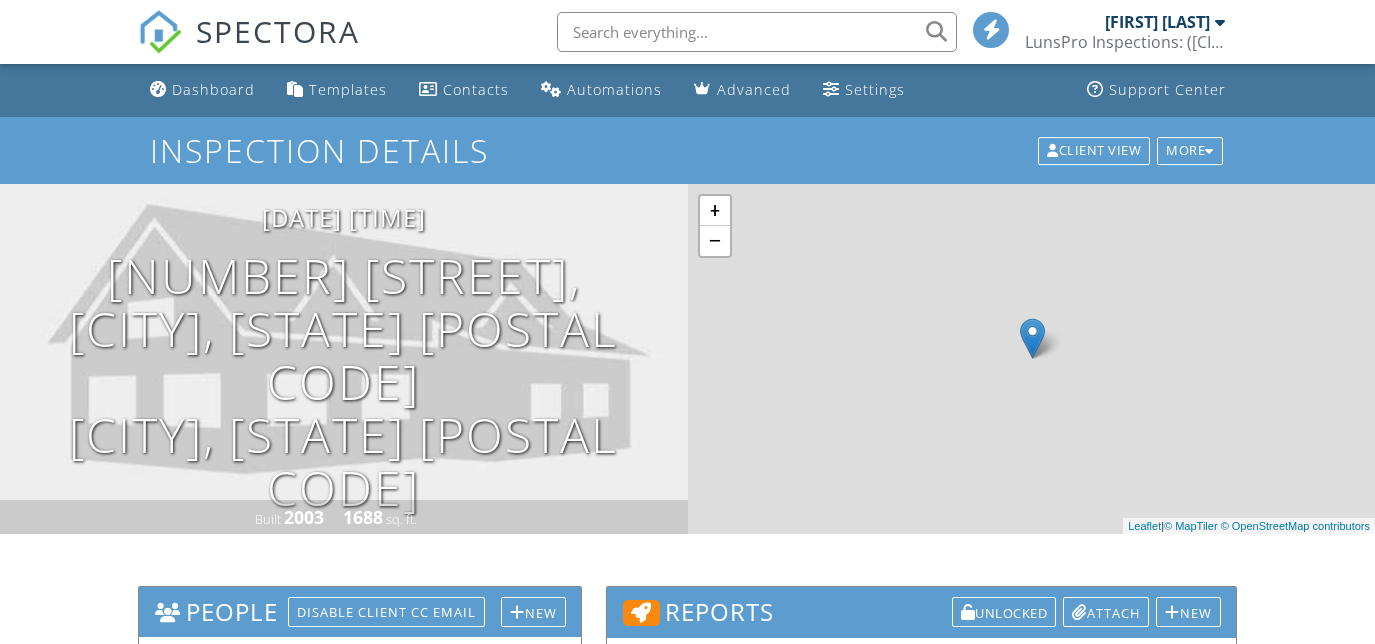 scroll, scrollTop: 0, scrollLeft: 0, axis: both 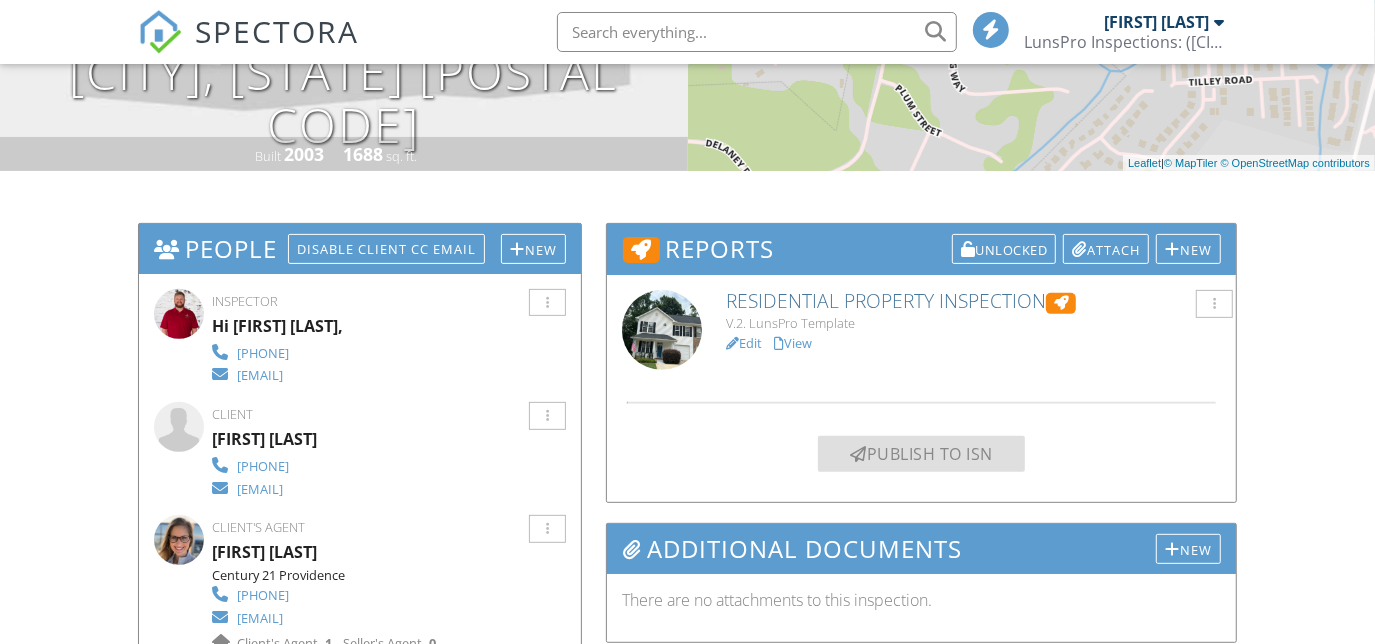 click on "View" at bounding box center [793, 343] 